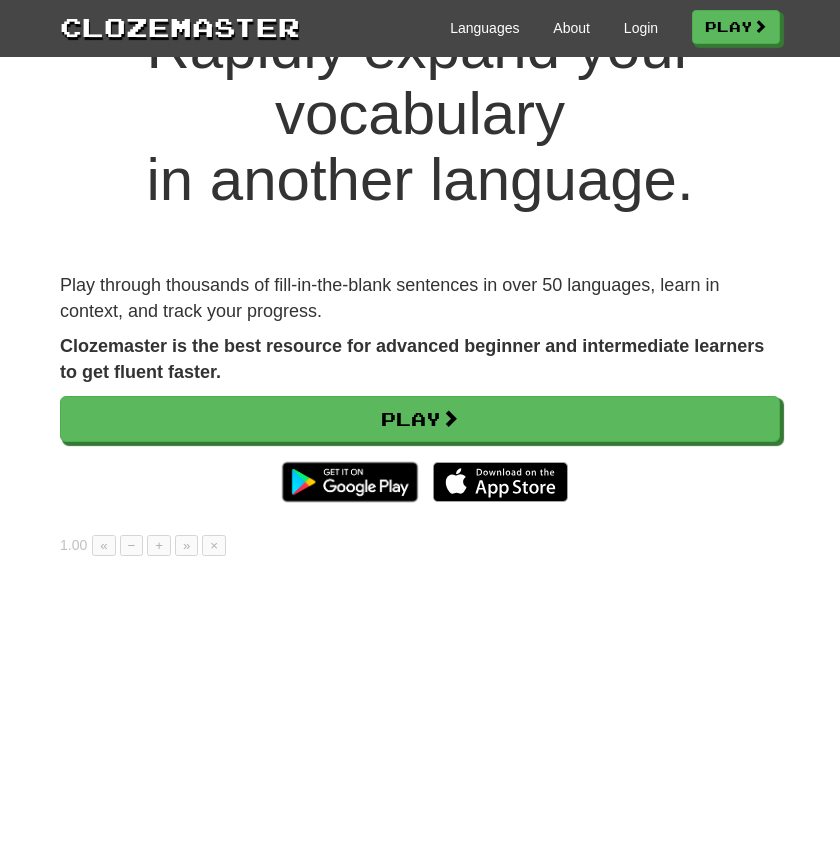 scroll, scrollTop: 133, scrollLeft: 0, axis: vertical 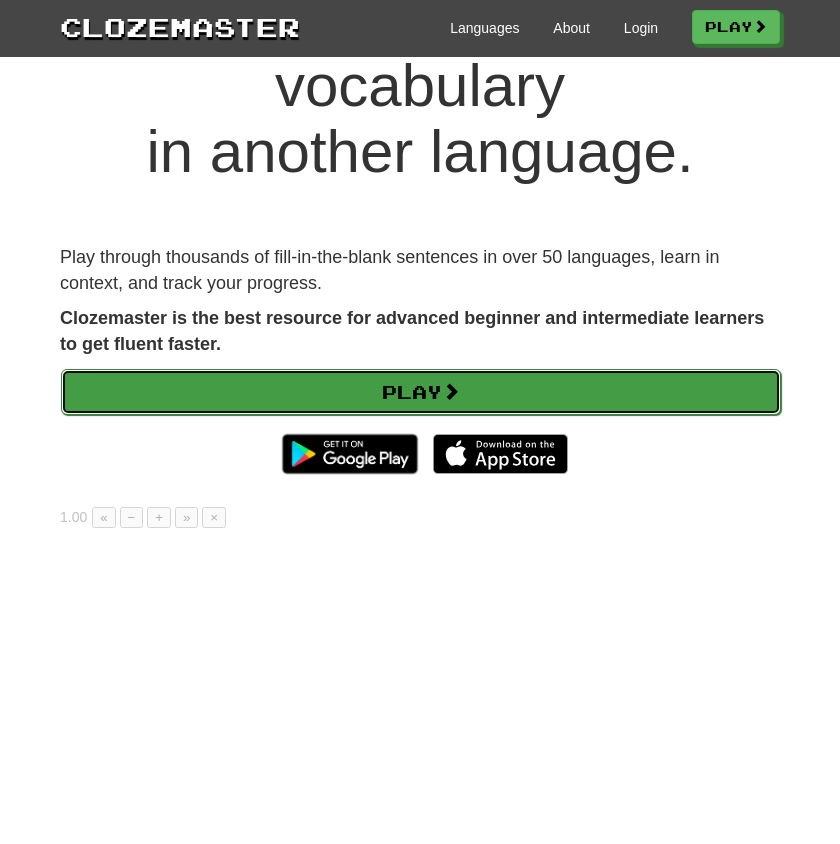 click on "Play" at bounding box center [421, 392] 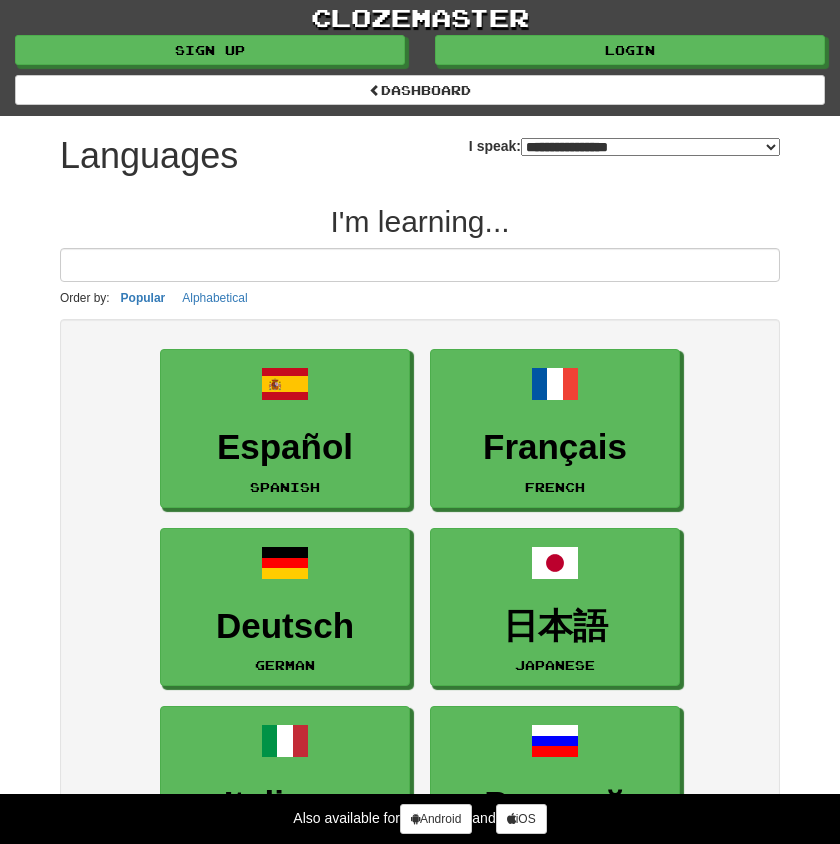 select on "*******" 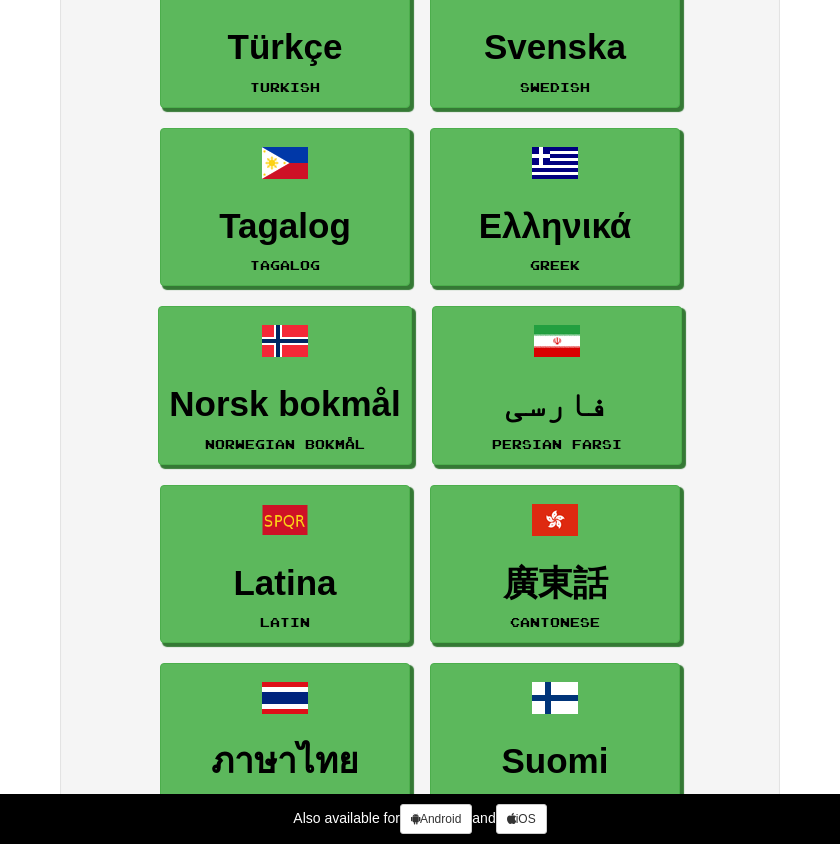 scroll, scrollTop: 0, scrollLeft: 0, axis: both 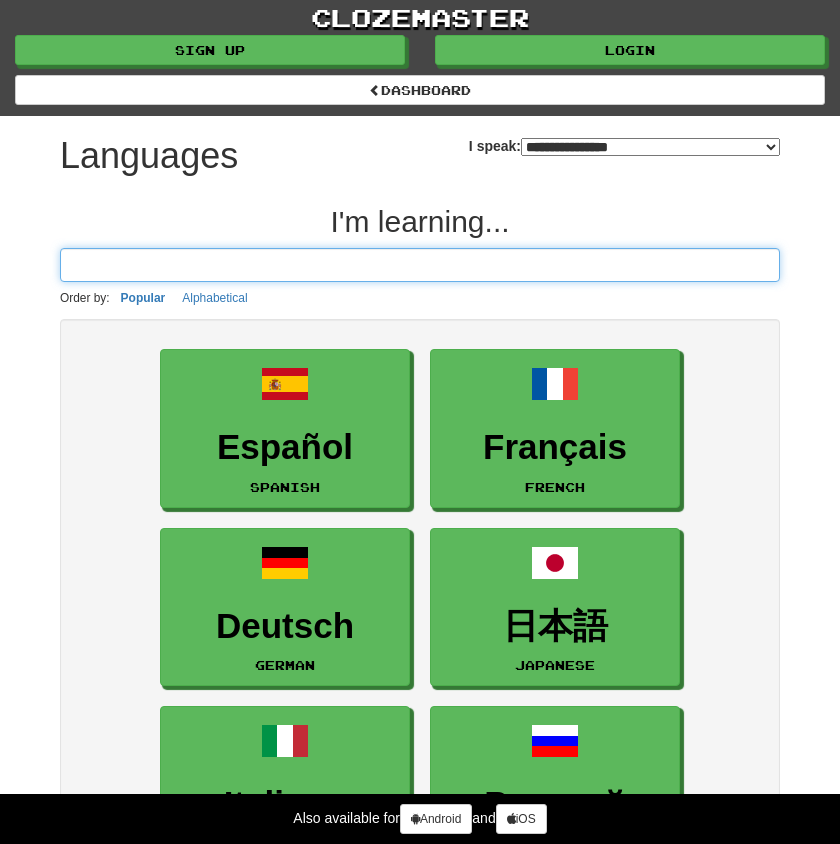 click at bounding box center (420, 265) 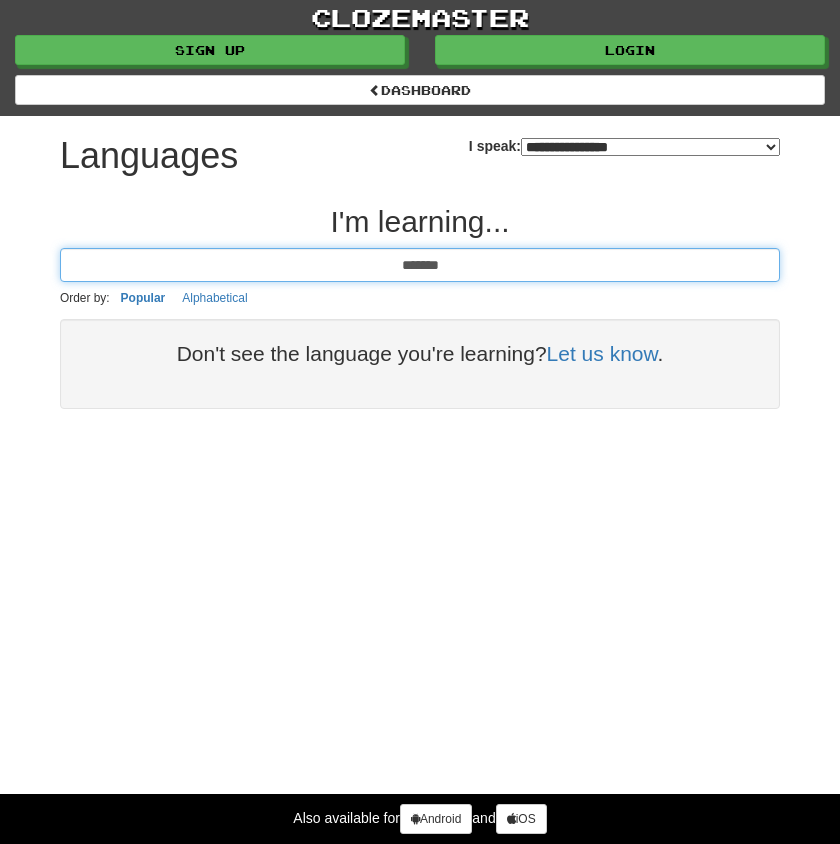 type on "*******" 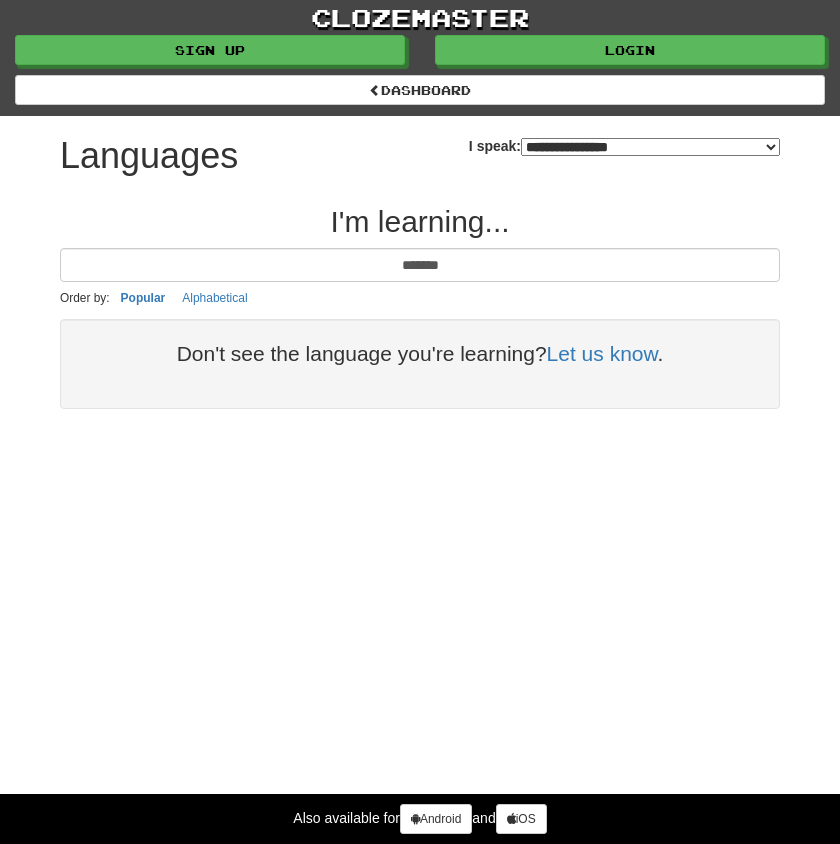 click on "**********" at bounding box center (650, 147) 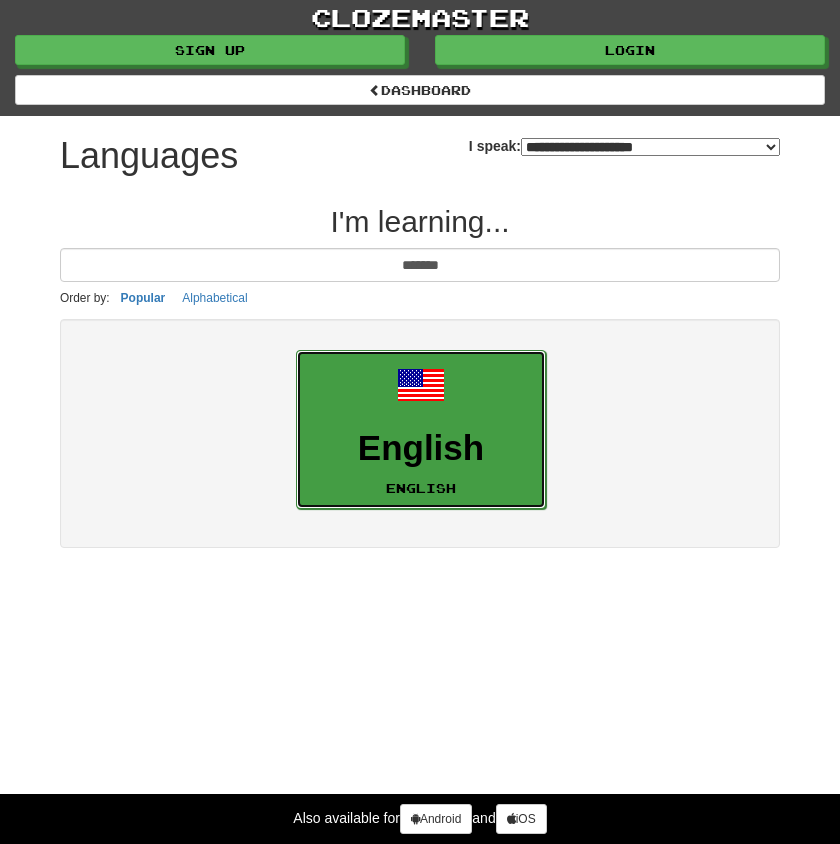 click on "English" at bounding box center (421, 448) 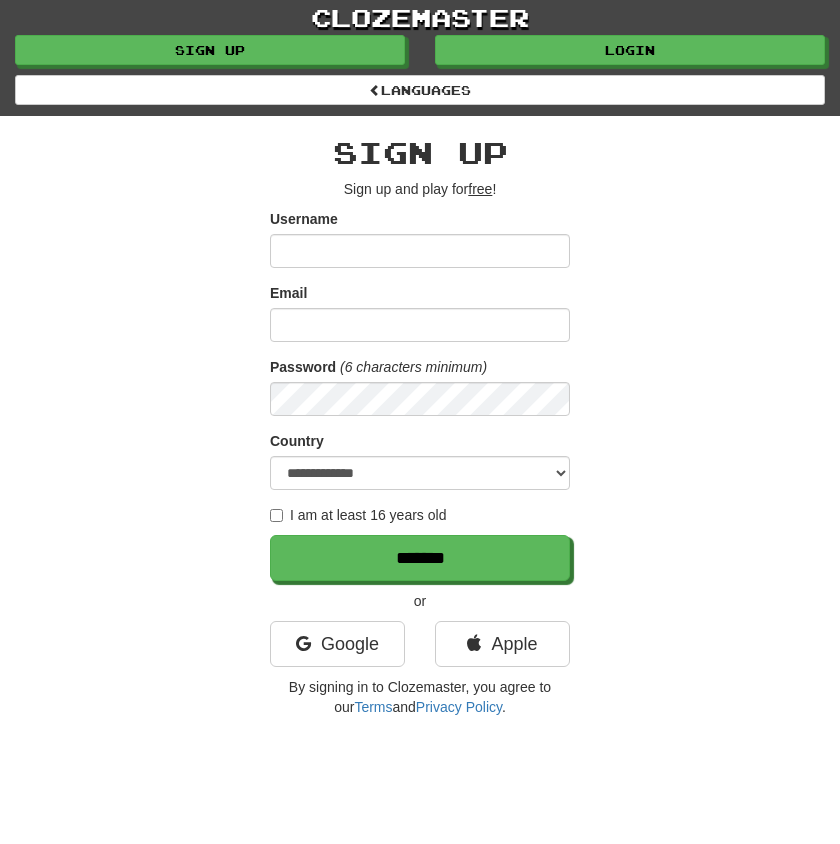 scroll, scrollTop: 0, scrollLeft: 0, axis: both 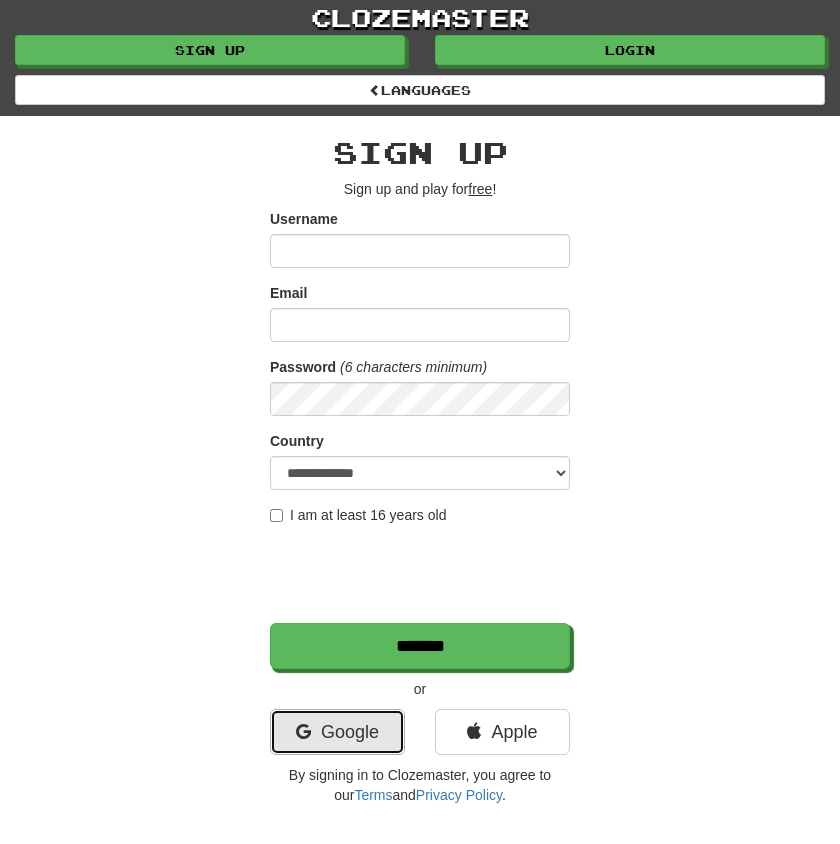 click on "Google" at bounding box center [337, 732] 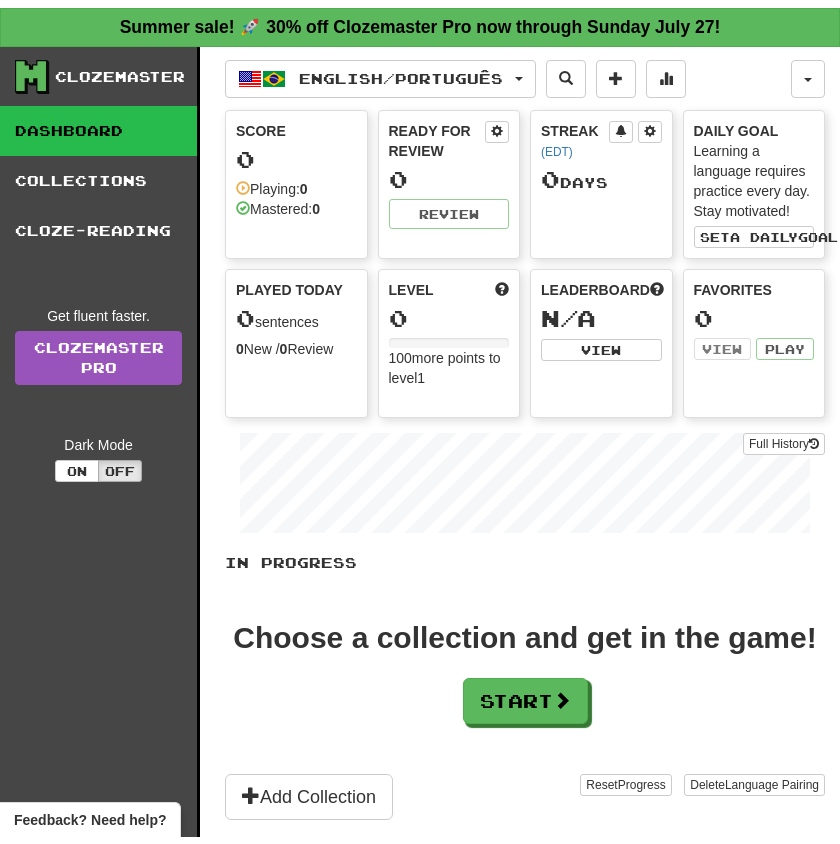 scroll, scrollTop: 0, scrollLeft: 0, axis: both 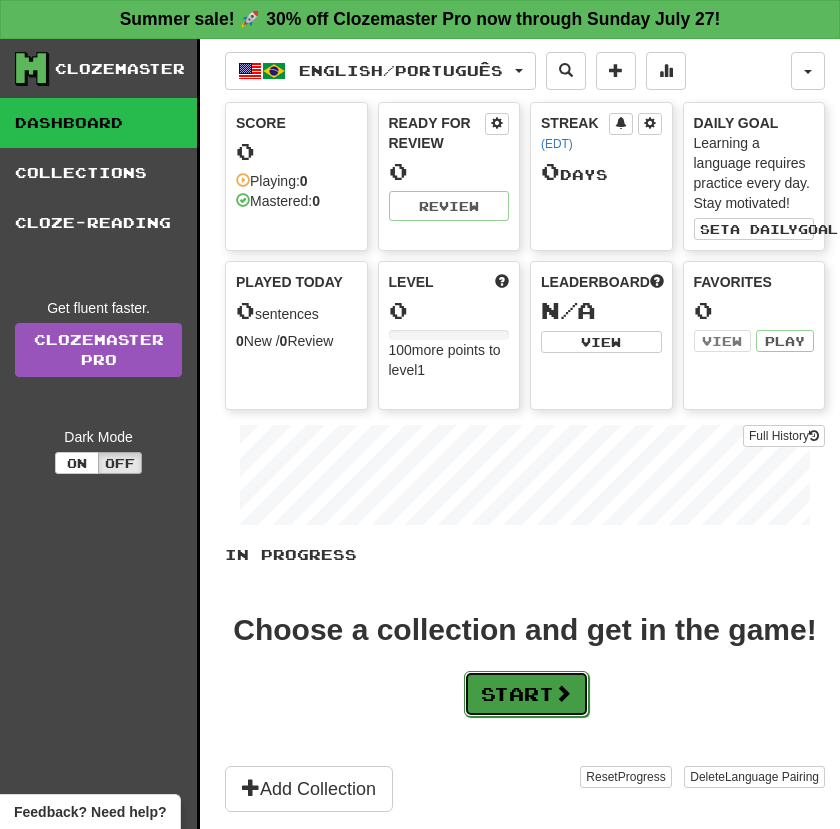click on "Start" at bounding box center (526, 694) 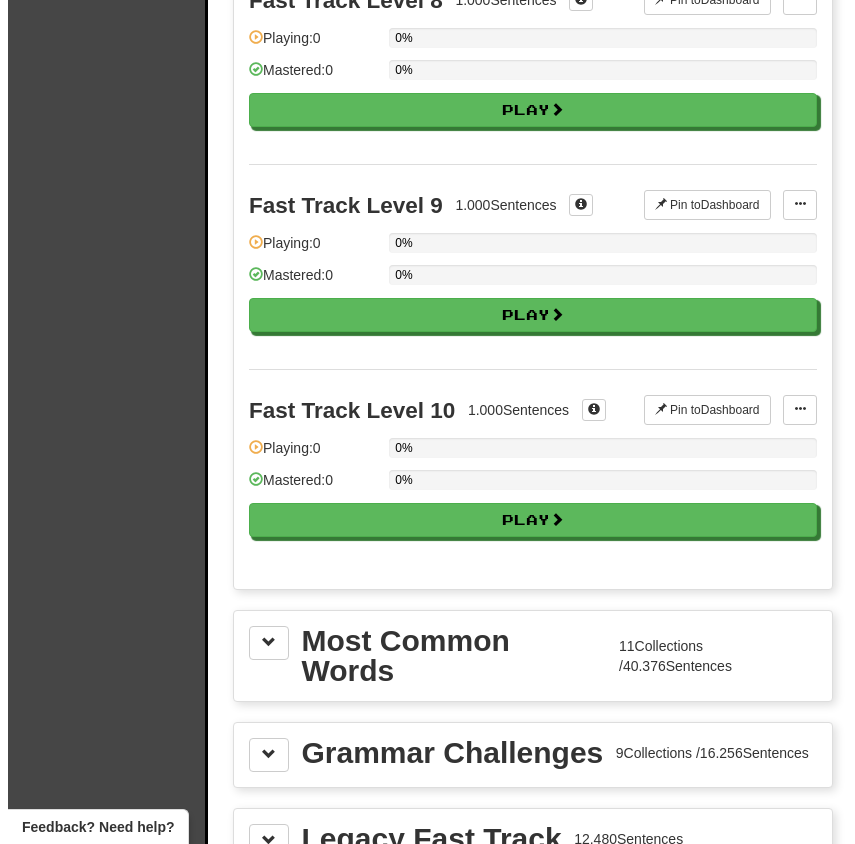 scroll, scrollTop: 1737, scrollLeft: 0, axis: vertical 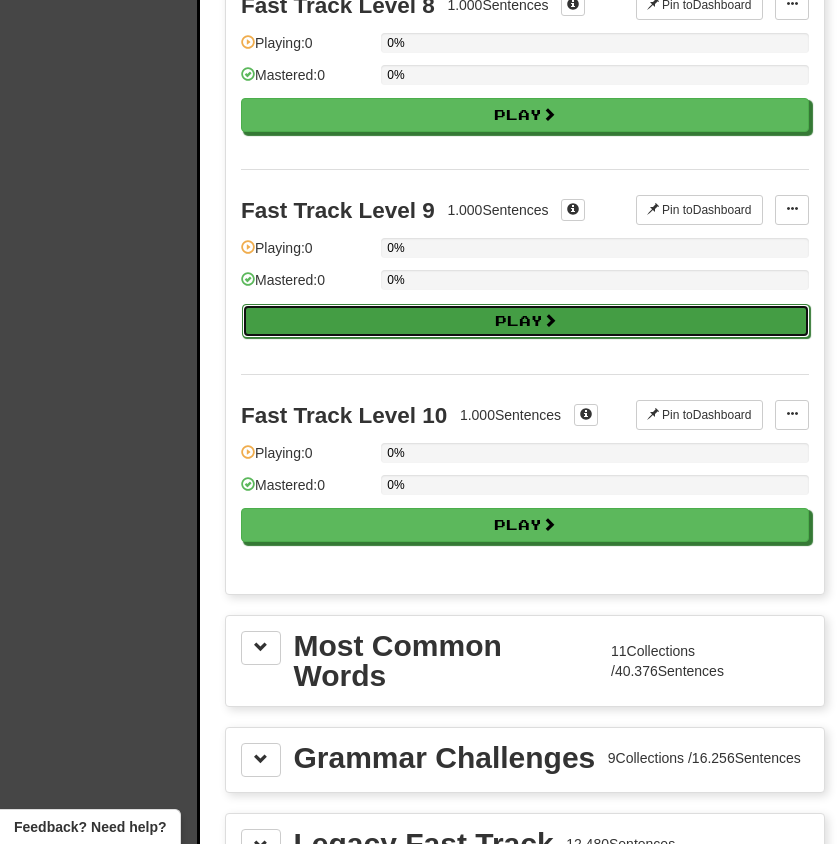 click on "Play" at bounding box center [526, 321] 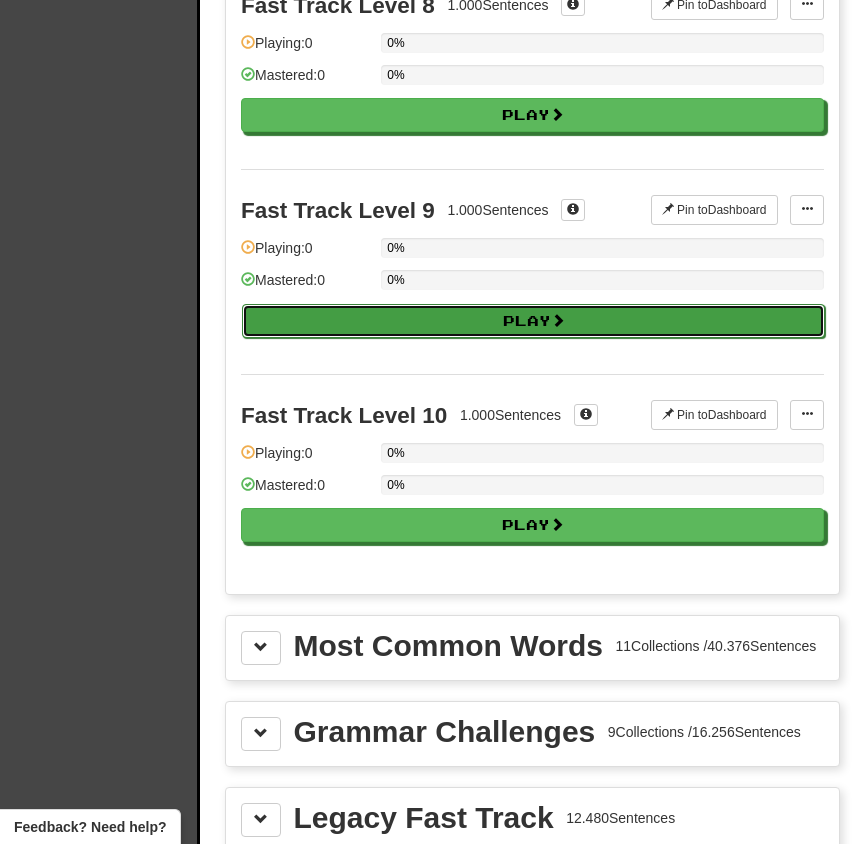 select on "**" 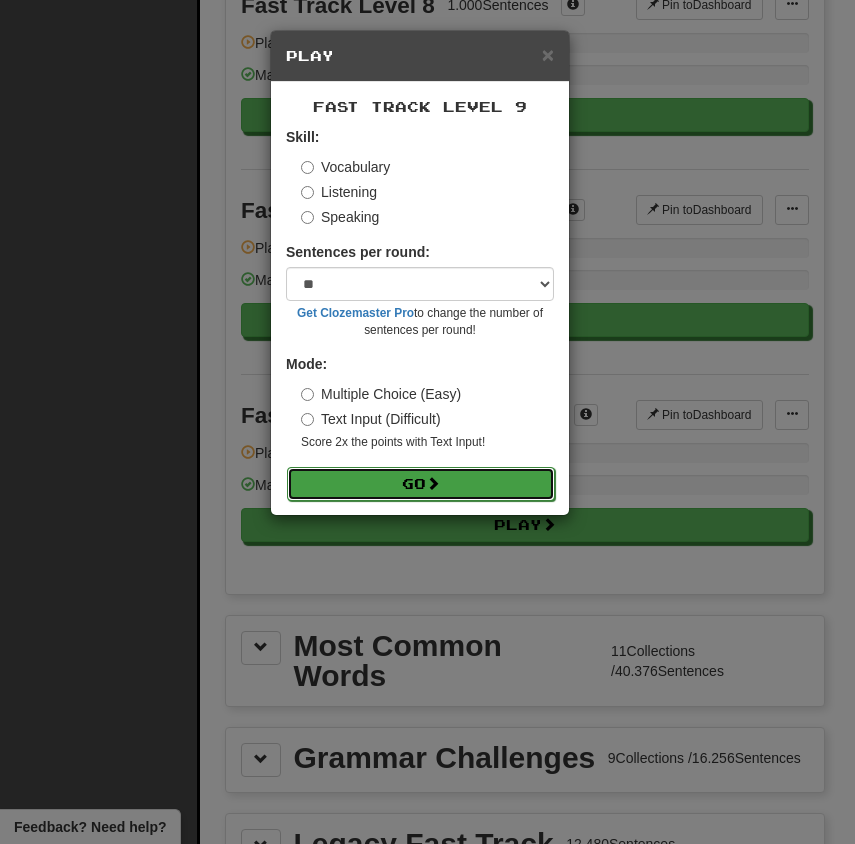 click on "Go" at bounding box center (421, 484) 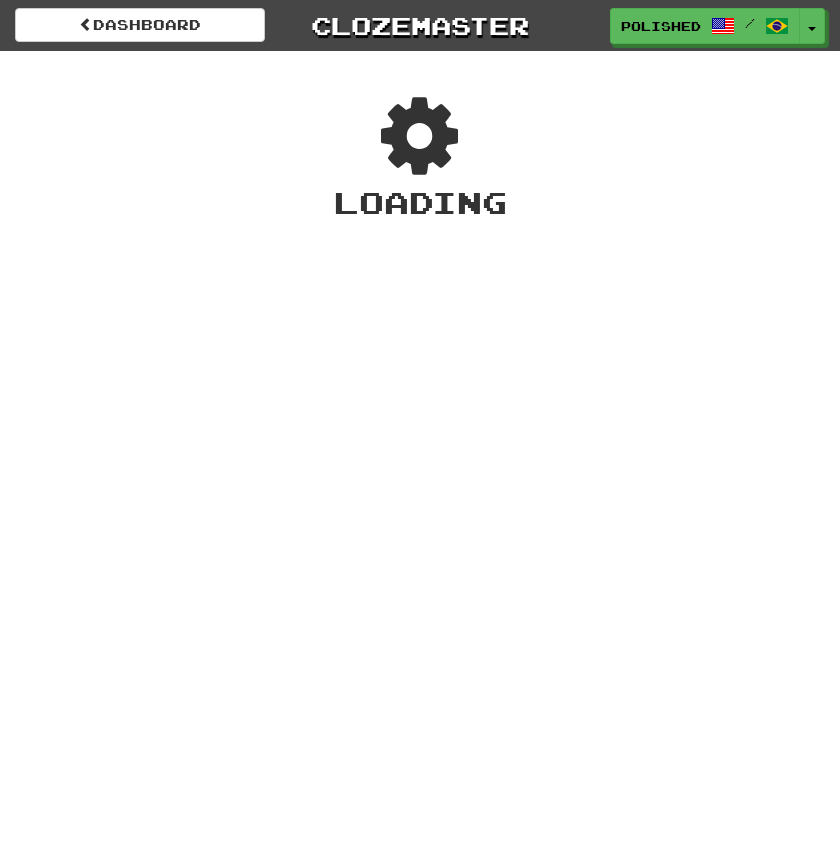 scroll, scrollTop: 0, scrollLeft: 0, axis: both 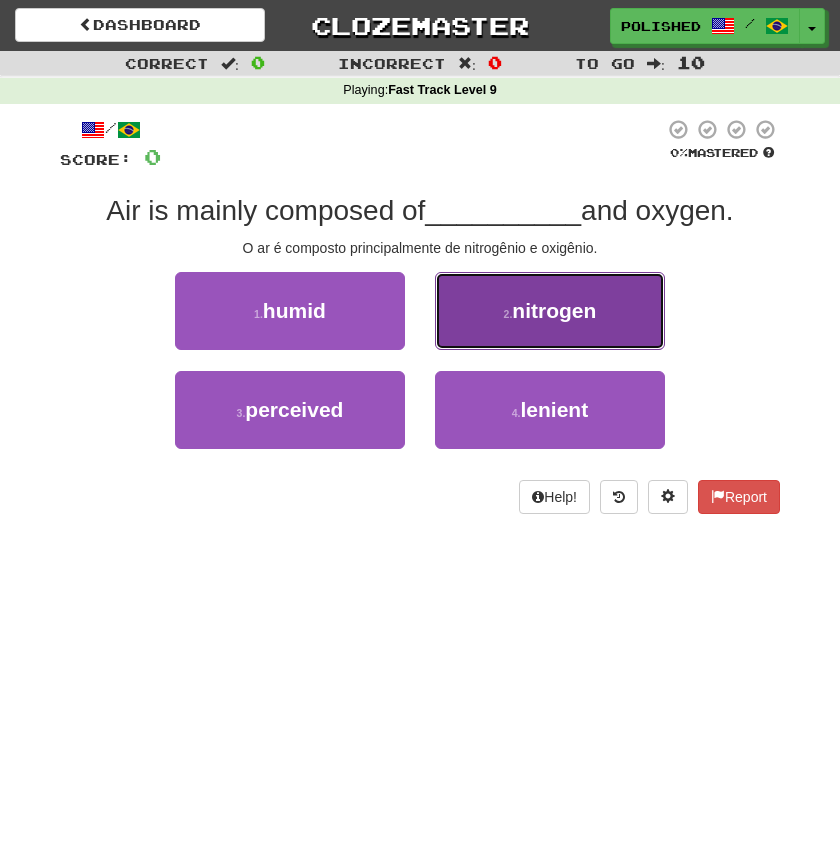 click on "2 .  nitrogen" at bounding box center [550, 311] 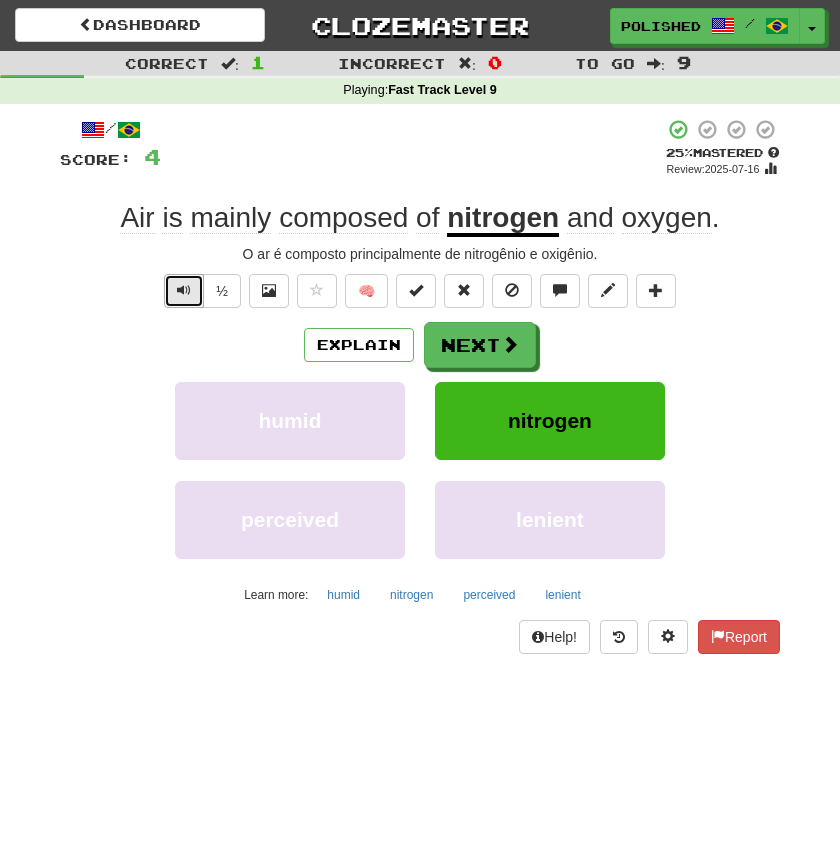 click at bounding box center (184, 291) 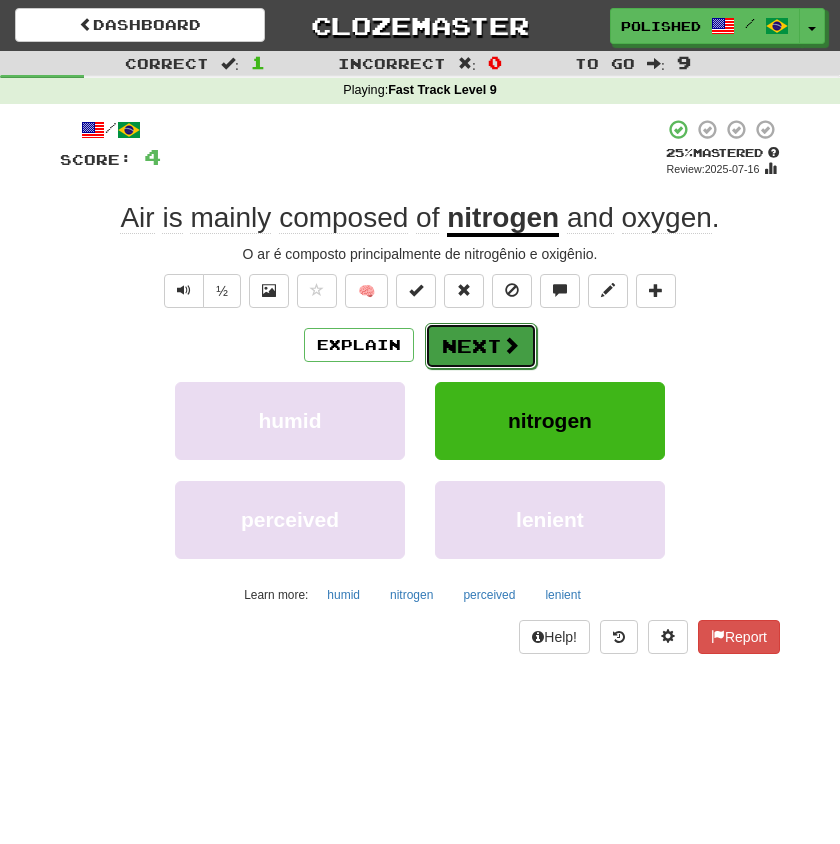 click on "Next" at bounding box center [481, 346] 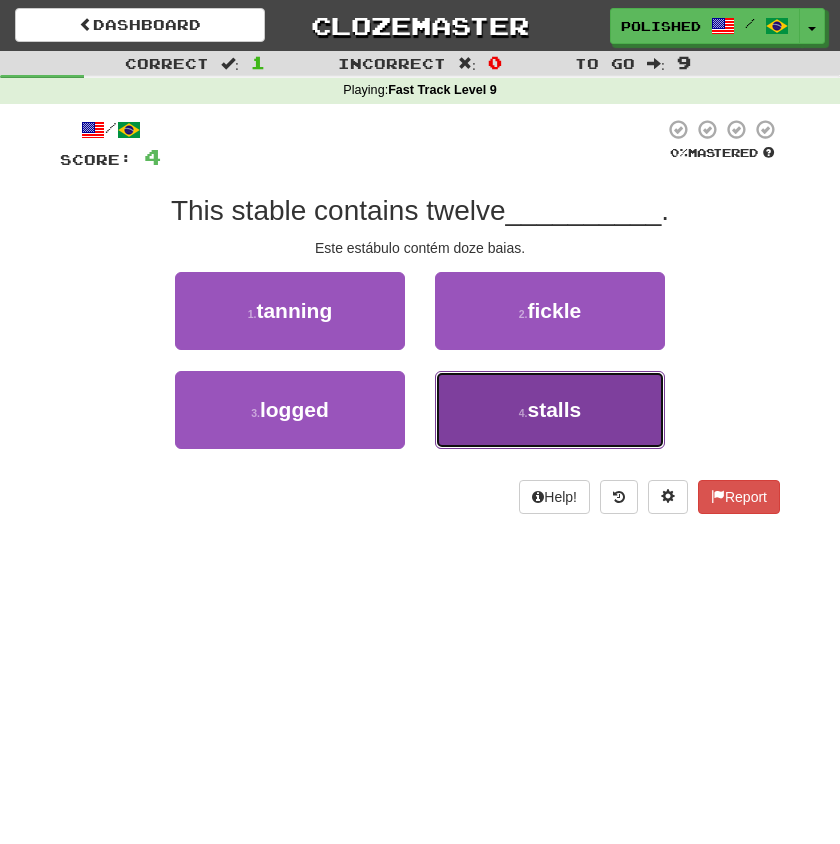 click on "4 .  stalls" at bounding box center (550, 410) 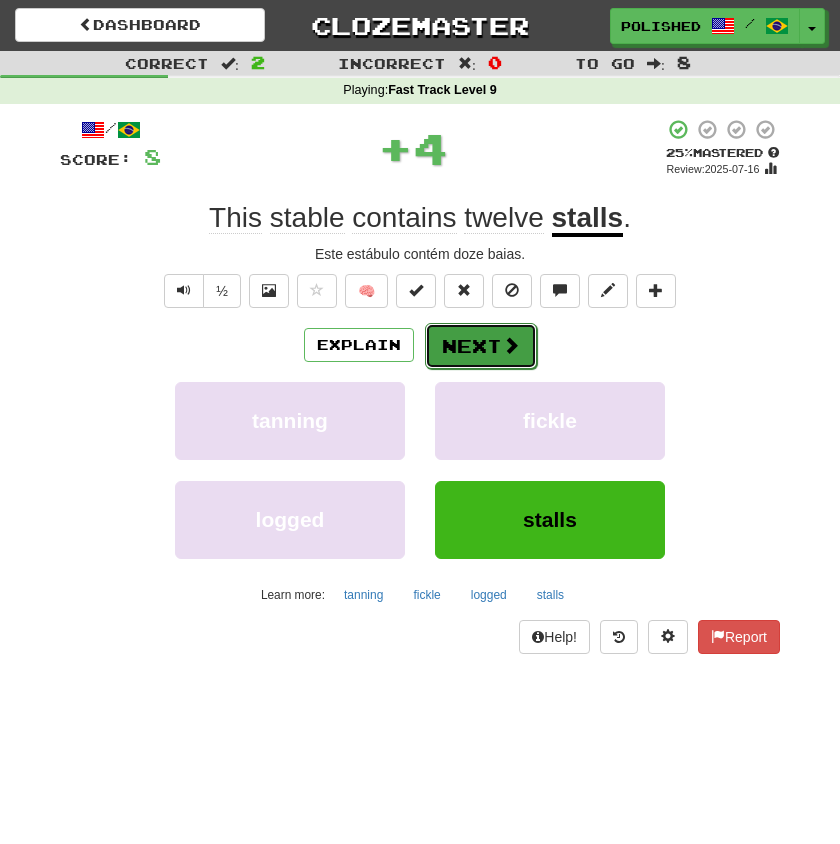 click on "Next" at bounding box center (481, 346) 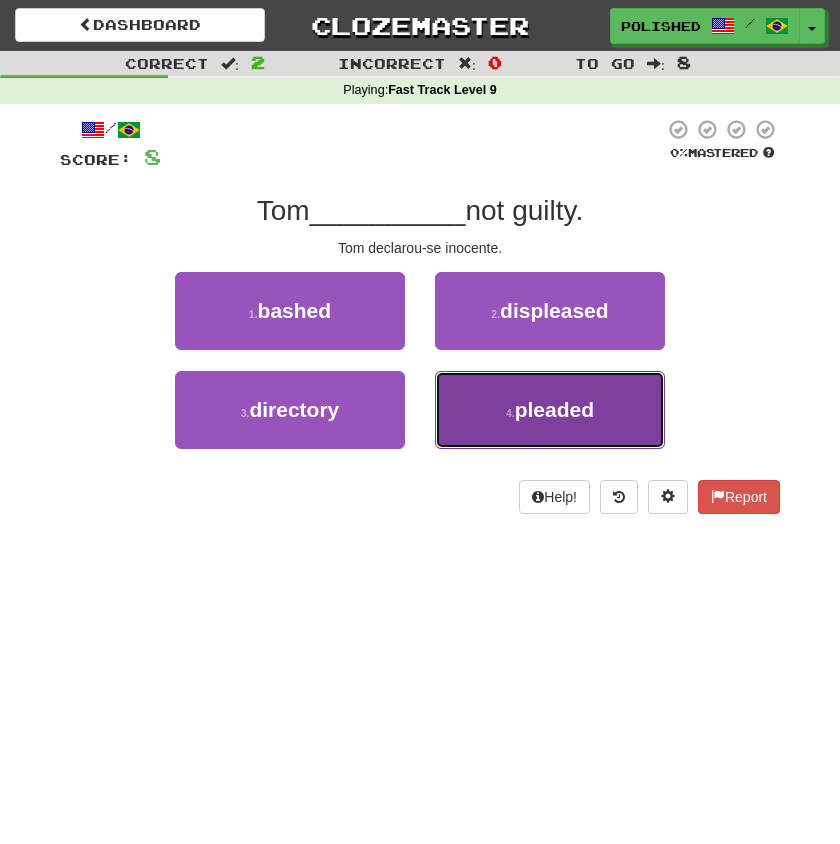 click on "pleaded" at bounding box center [554, 409] 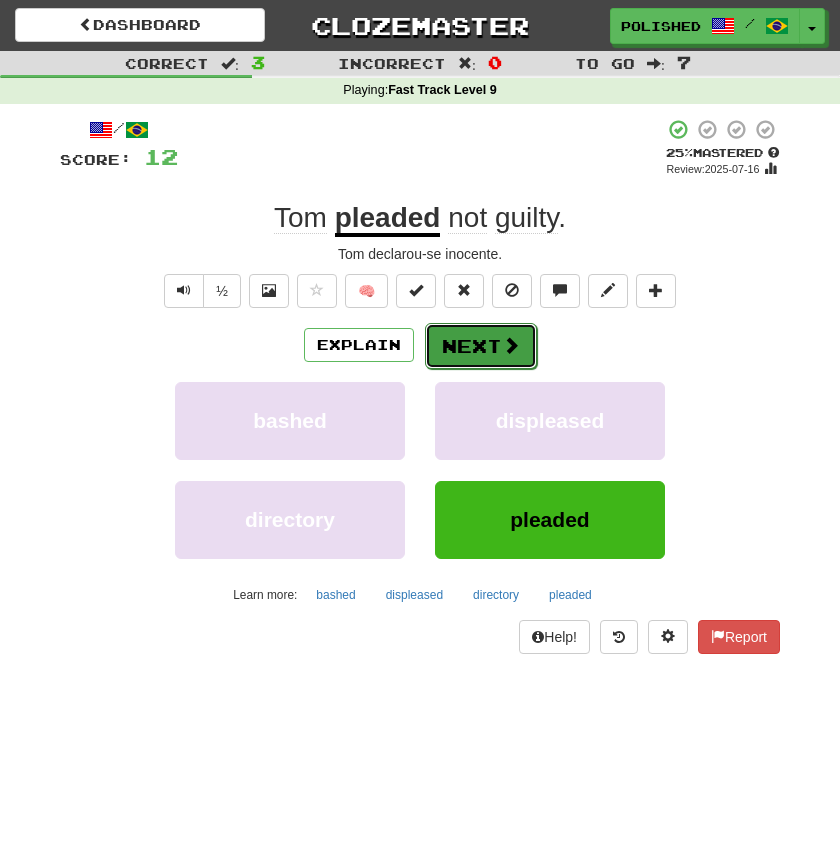 click on "Next" at bounding box center (481, 346) 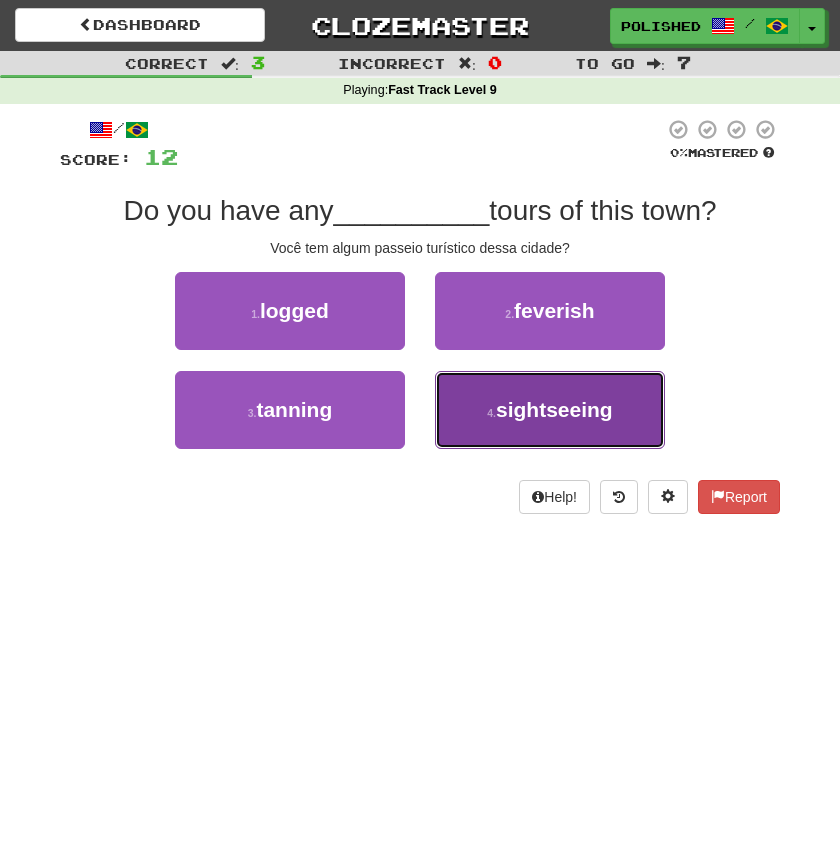 click on "4 .  sightseeing" at bounding box center [550, 410] 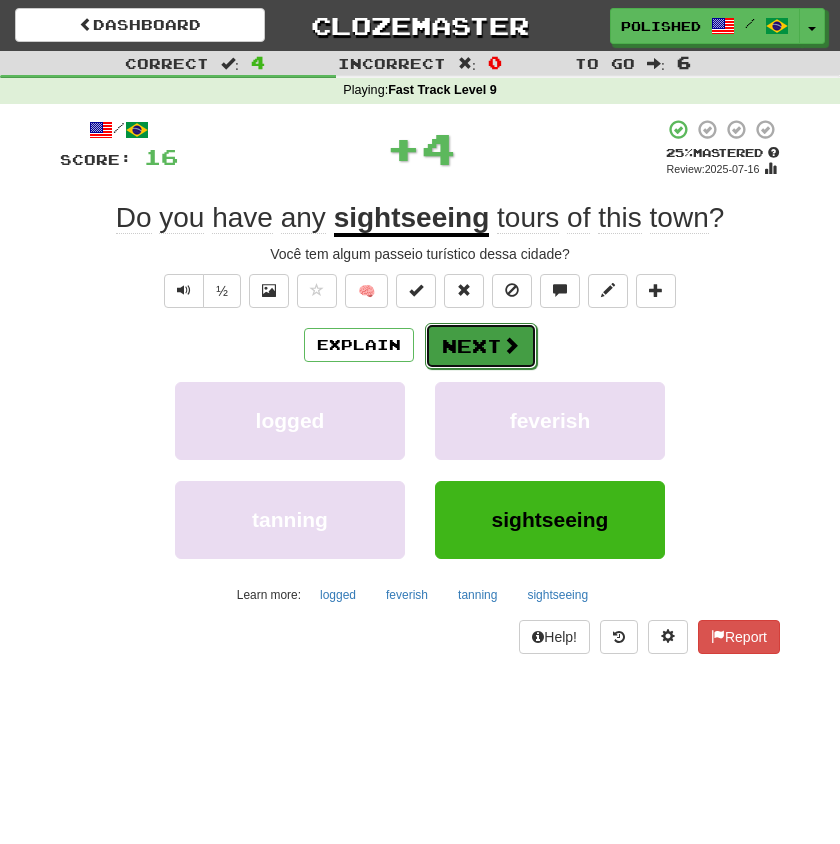 click on "Next" at bounding box center [481, 346] 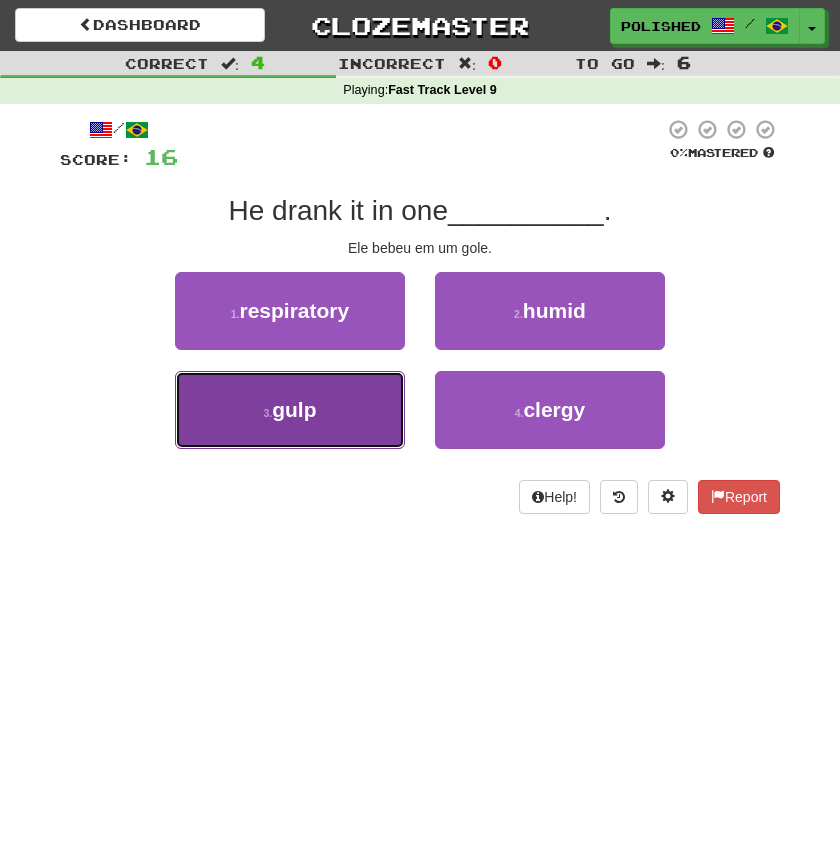 click on "3 .  gulp" at bounding box center [290, 410] 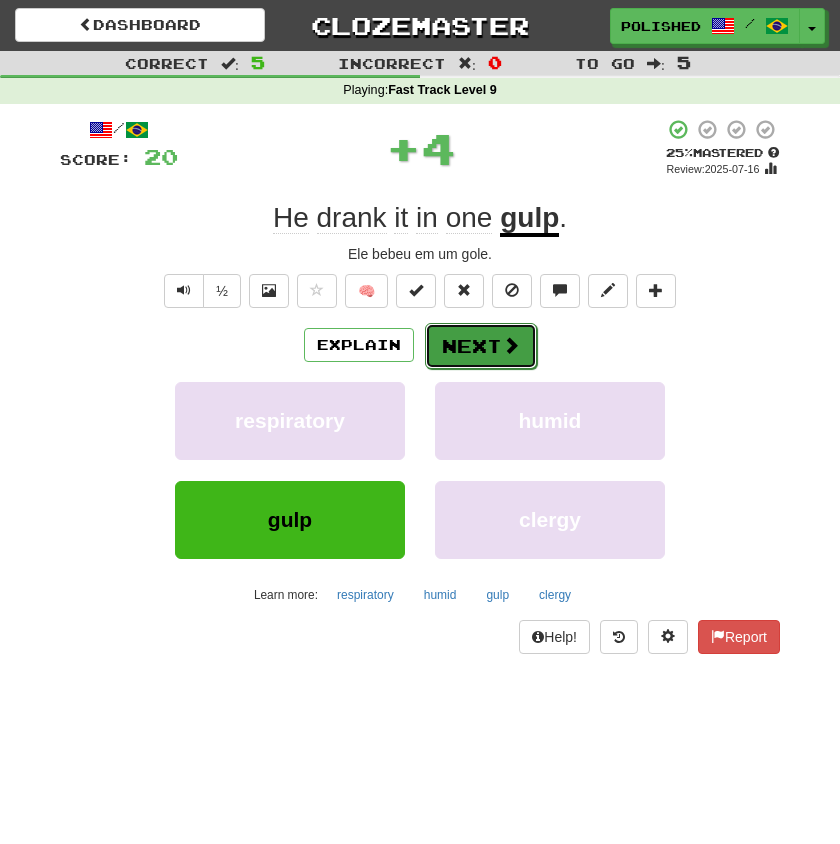 click on "Next" at bounding box center (481, 346) 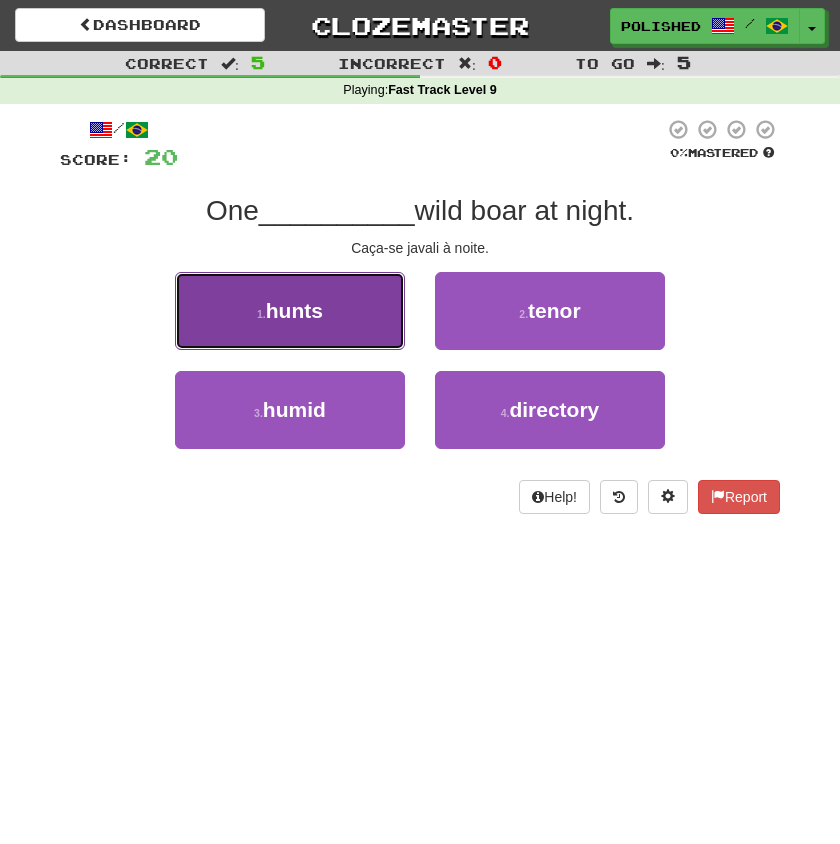 click on "hunts" at bounding box center (294, 310) 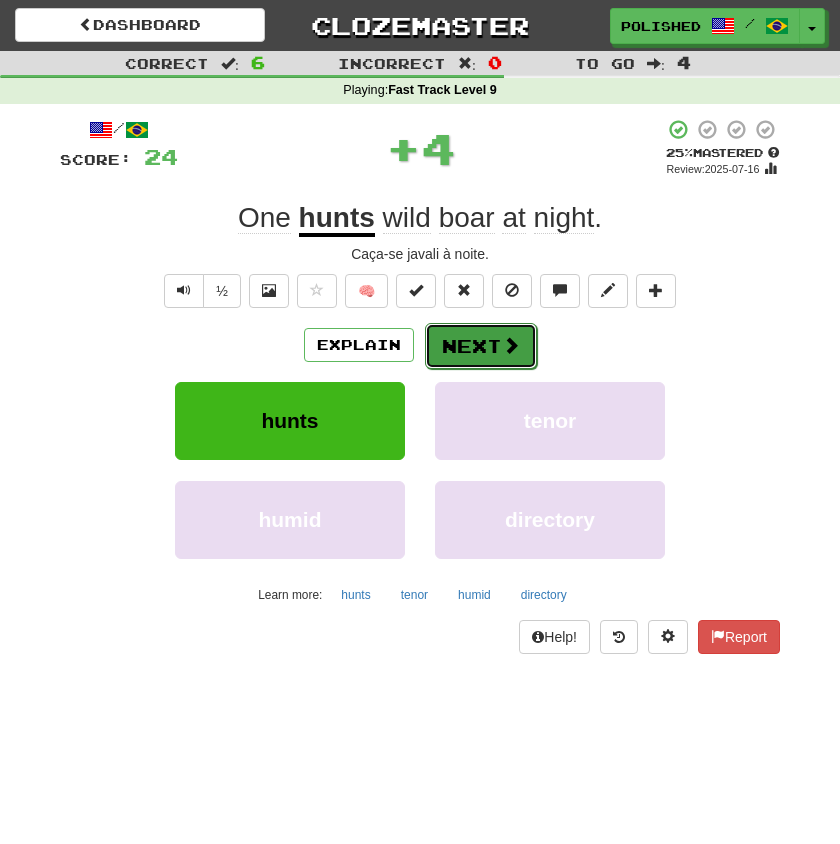 click on "Next" at bounding box center (481, 346) 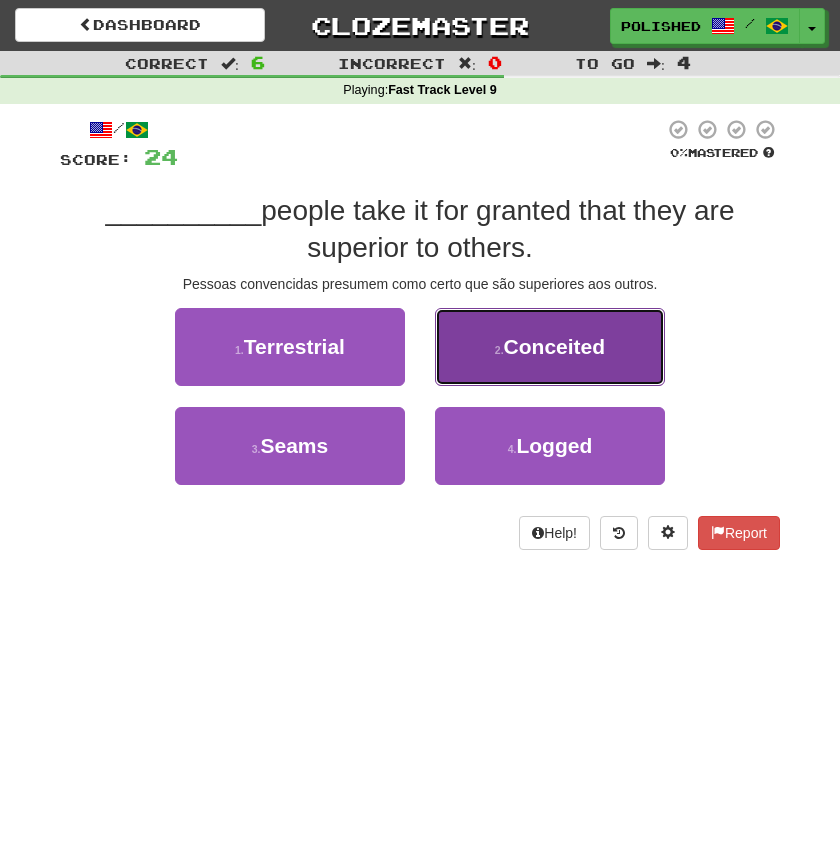 click on "2 .  Conceited" at bounding box center [550, 347] 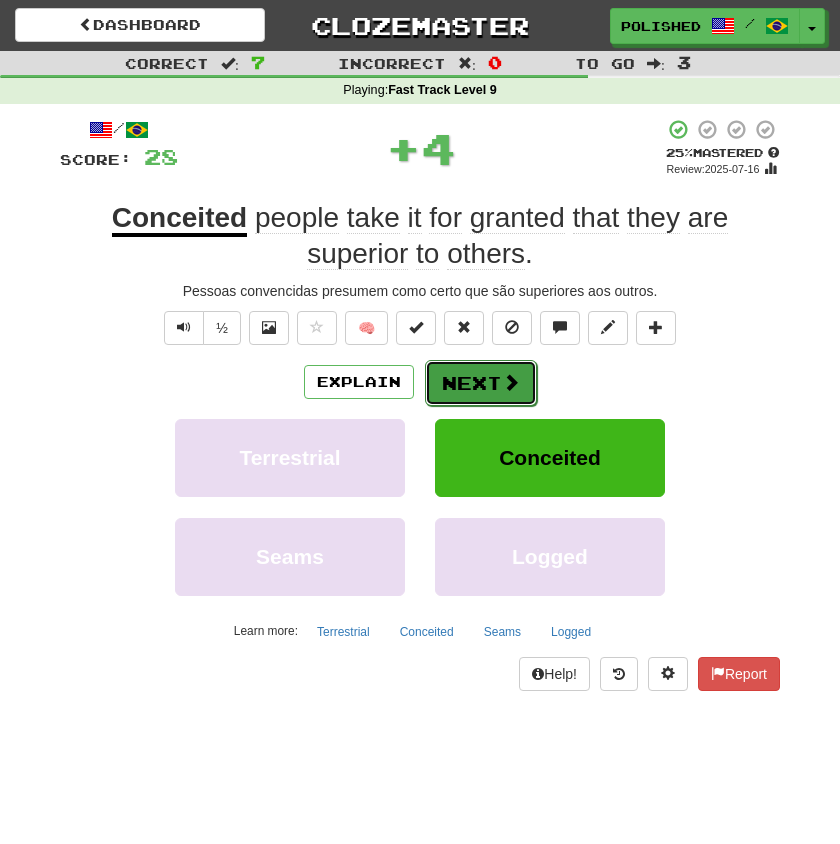 click on "Next" at bounding box center (481, 383) 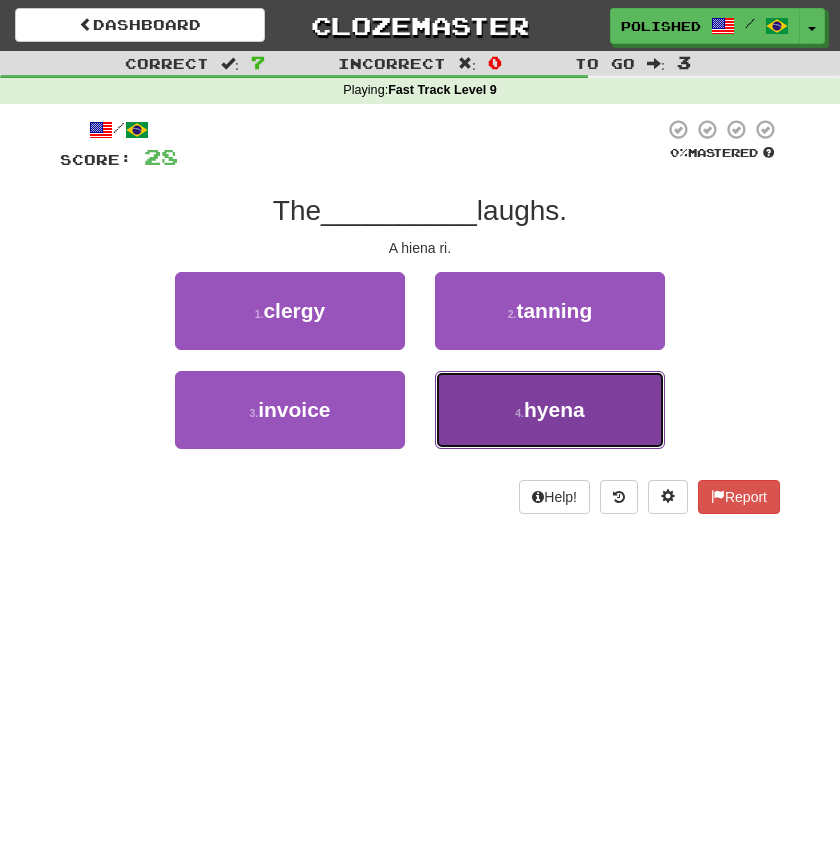 click on "4 .  hyena" at bounding box center [550, 410] 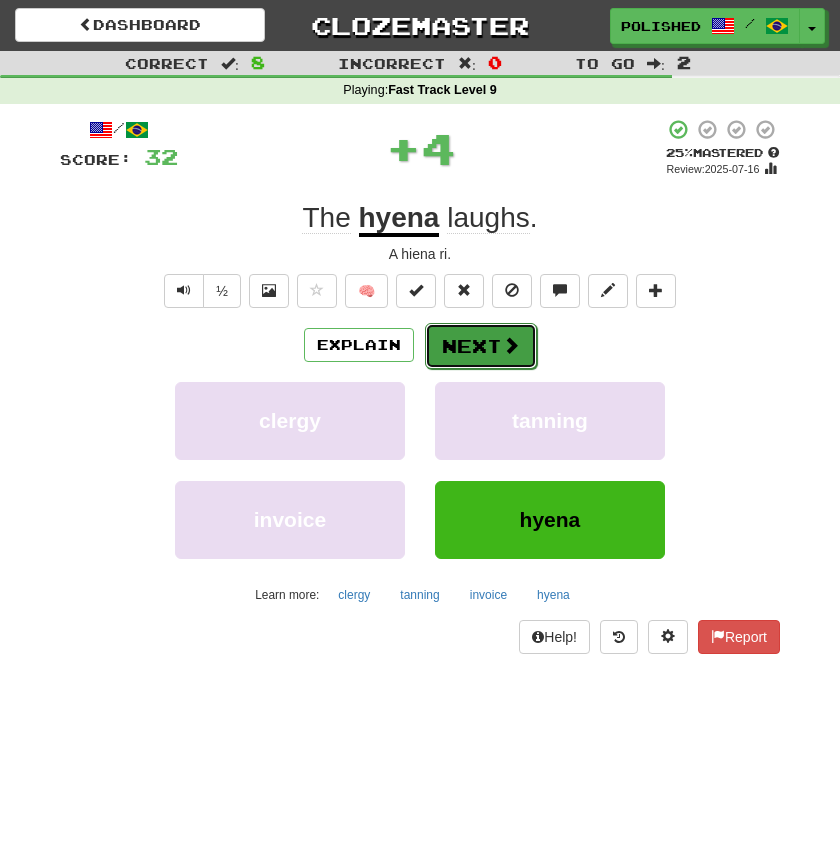 click on "Next" at bounding box center [481, 346] 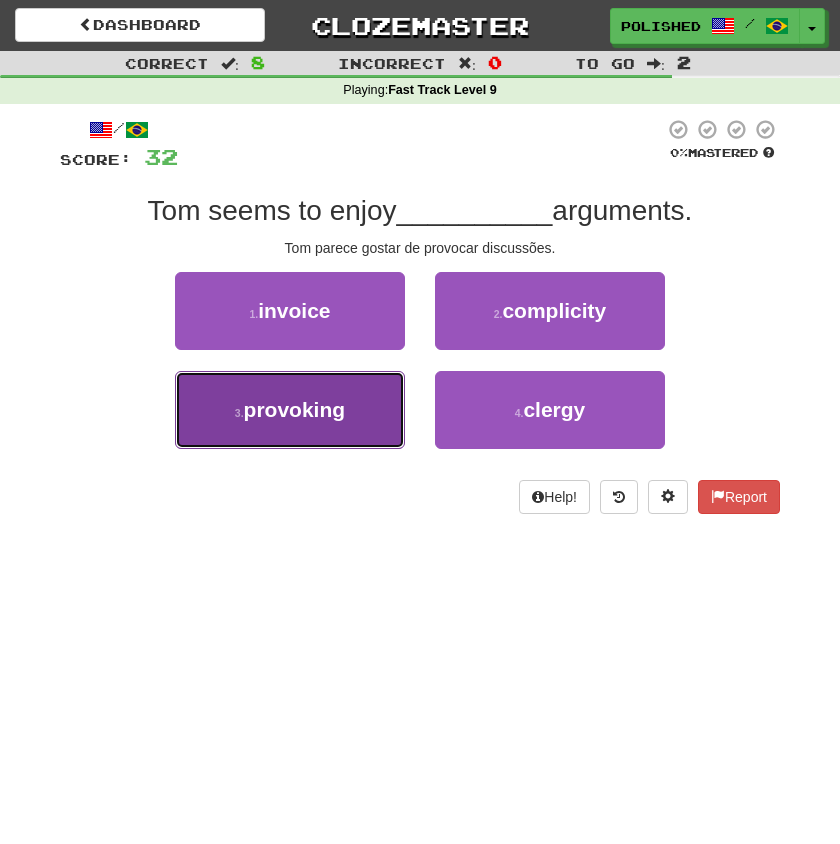 click on "3 .  provoking" at bounding box center (290, 410) 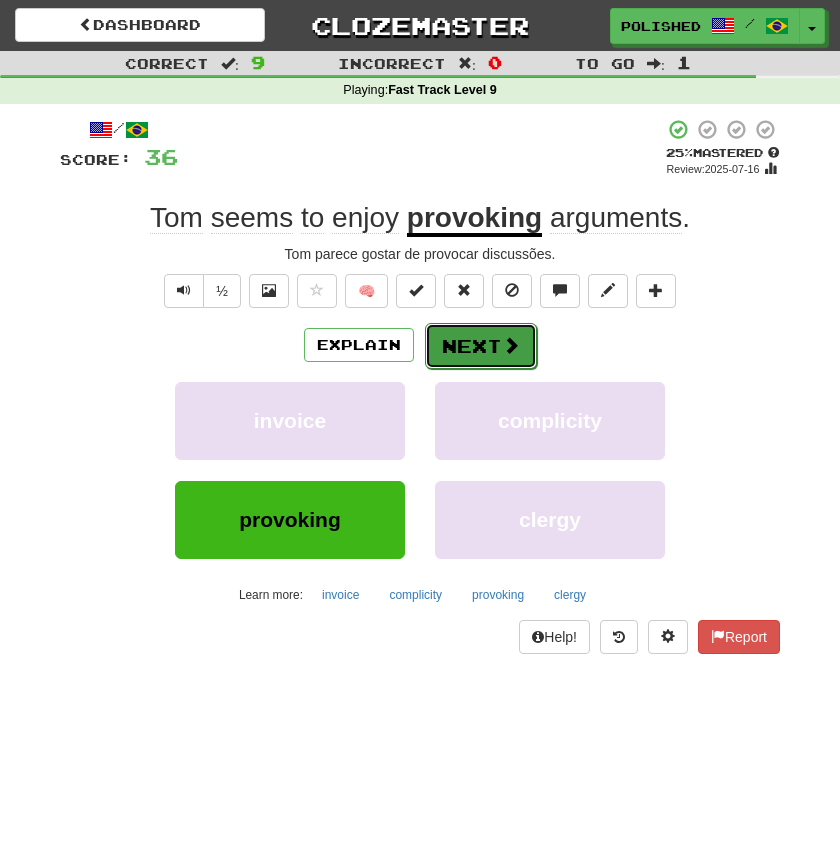 click on "Next" at bounding box center [481, 346] 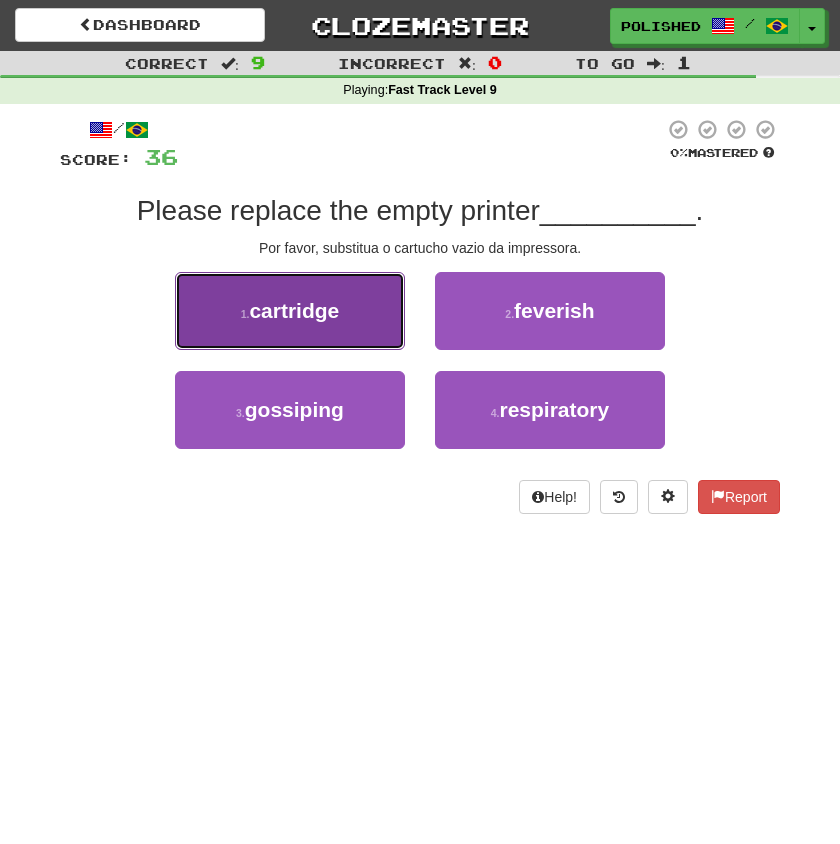 click on "cartridge" at bounding box center [294, 310] 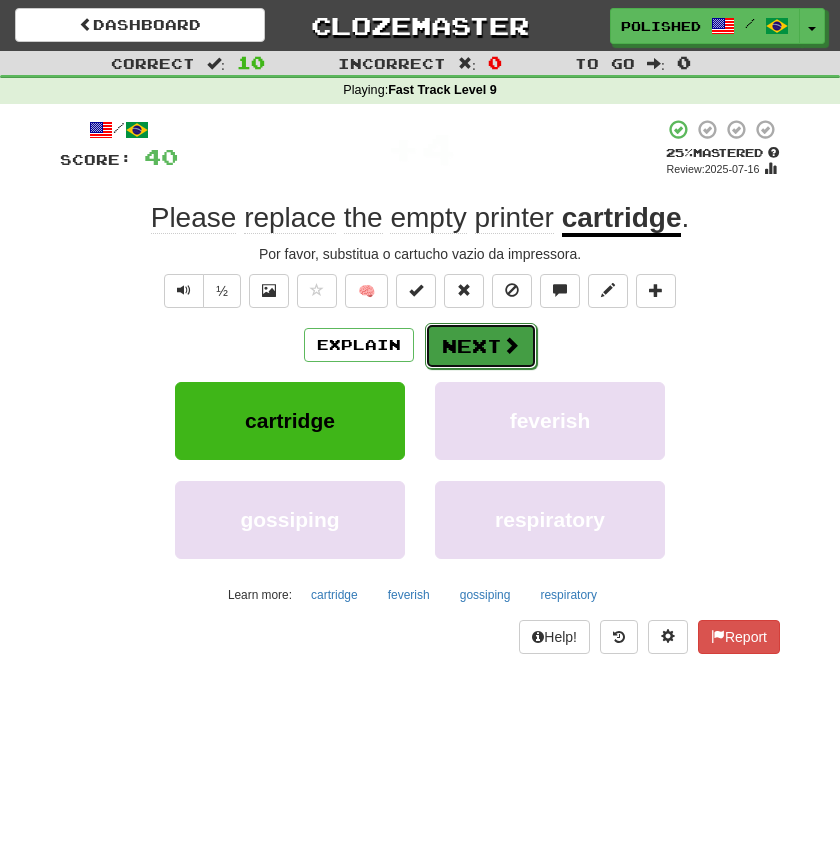 click on "Next" at bounding box center [481, 346] 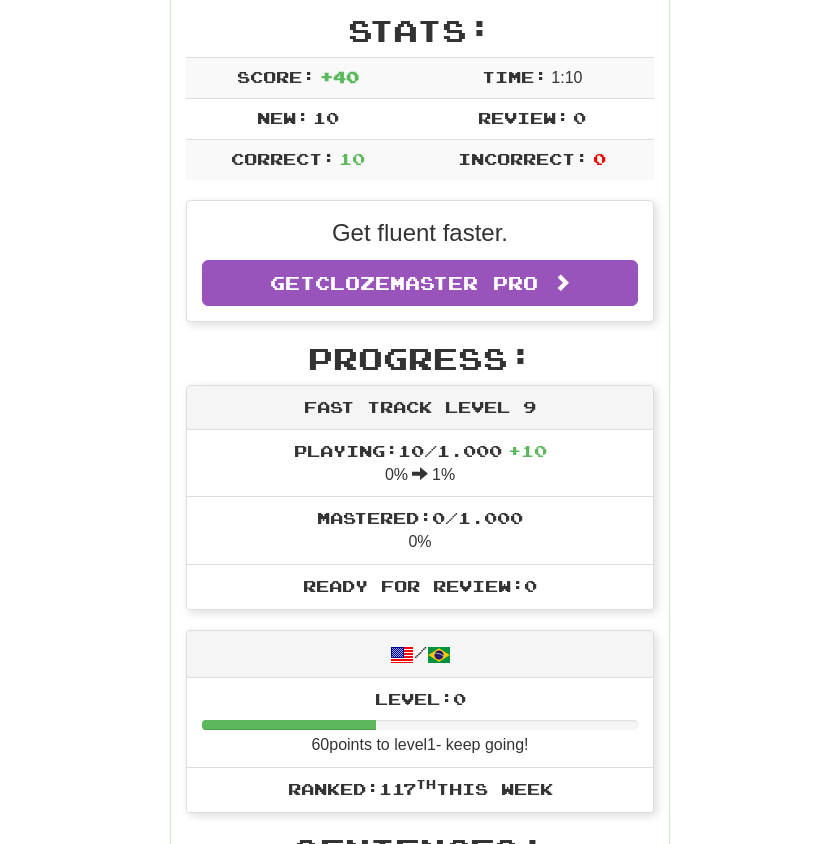 scroll, scrollTop: 0, scrollLeft: 0, axis: both 